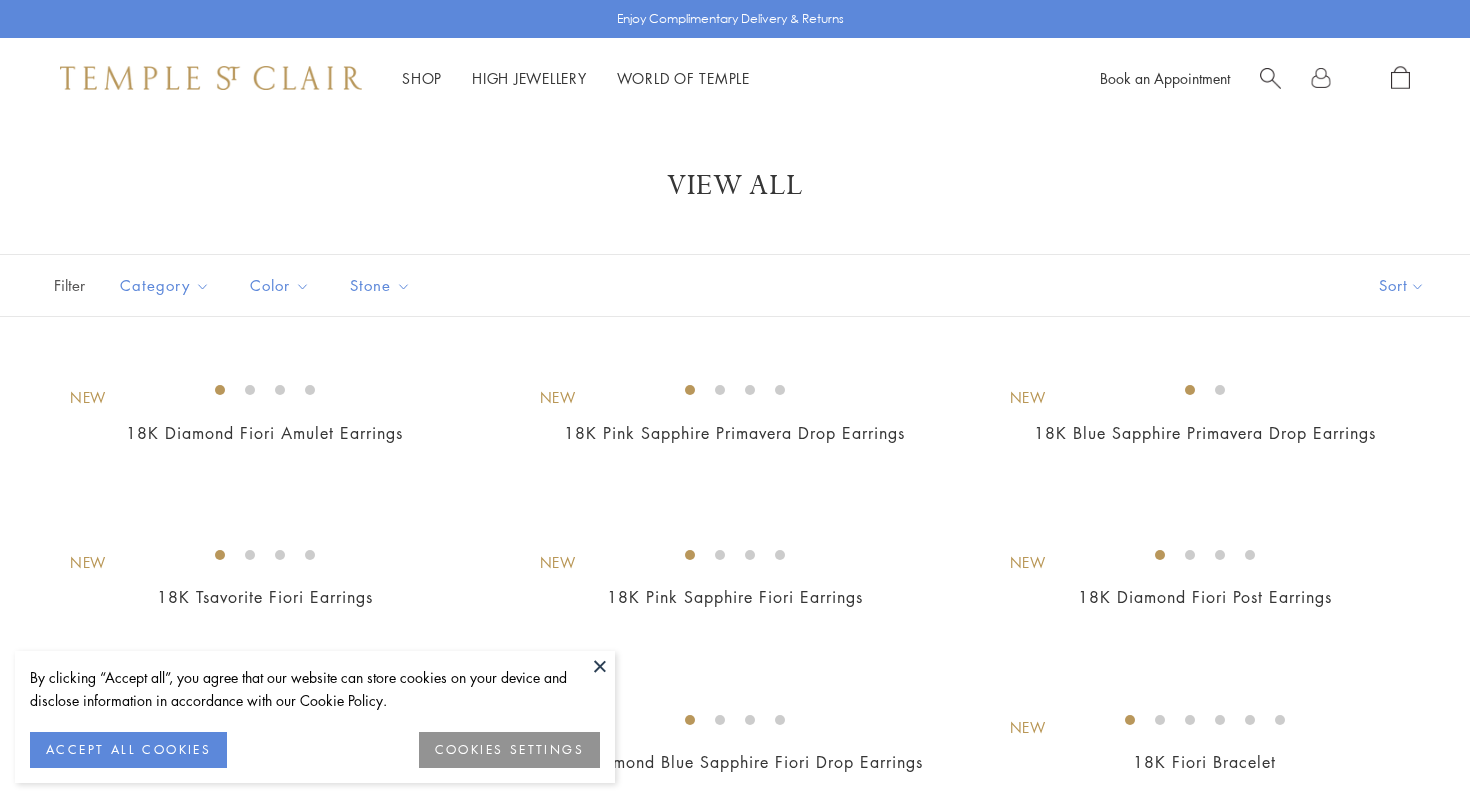 scroll, scrollTop: 0, scrollLeft: 0, axis: both 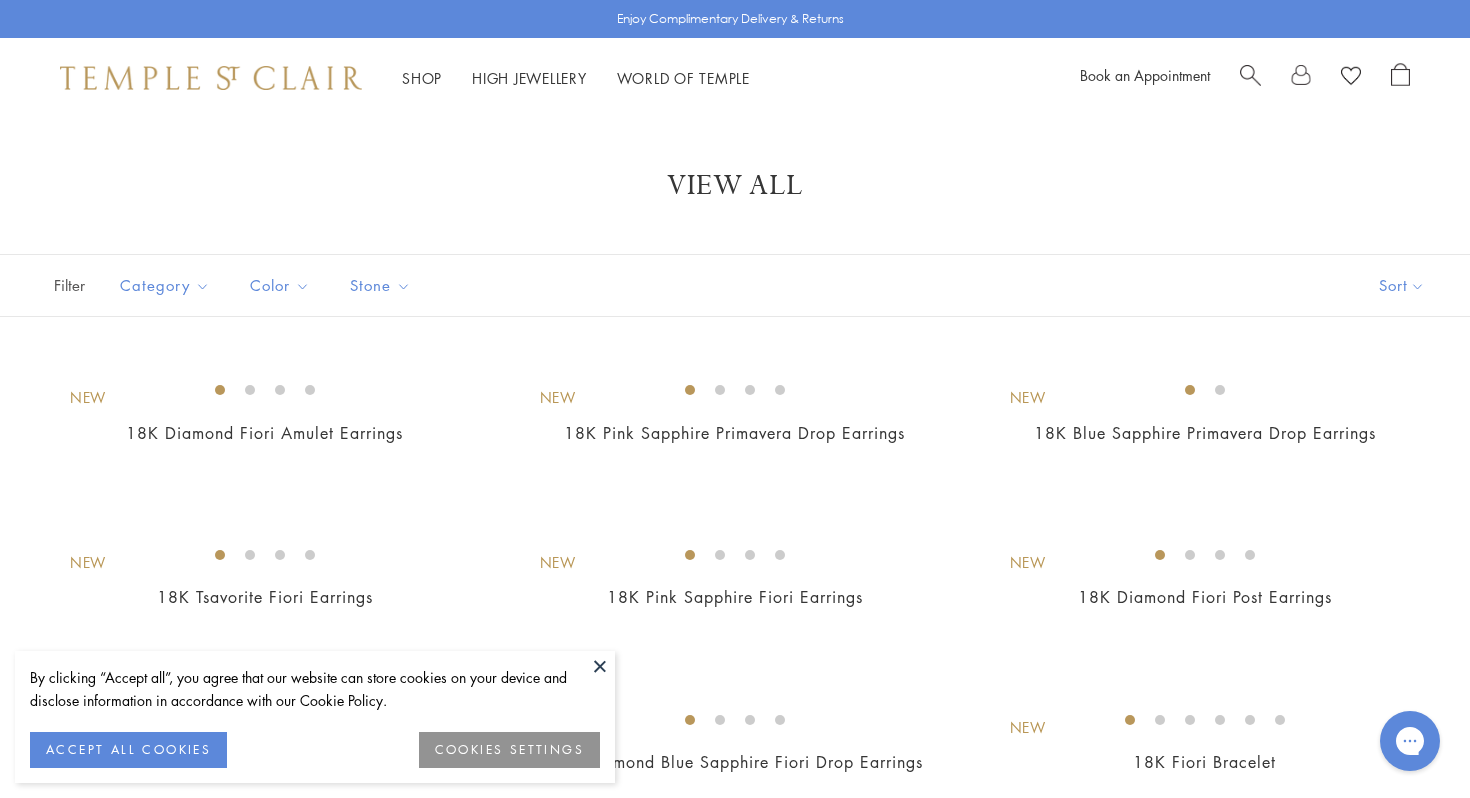 click at bounding box center (1301, 78) 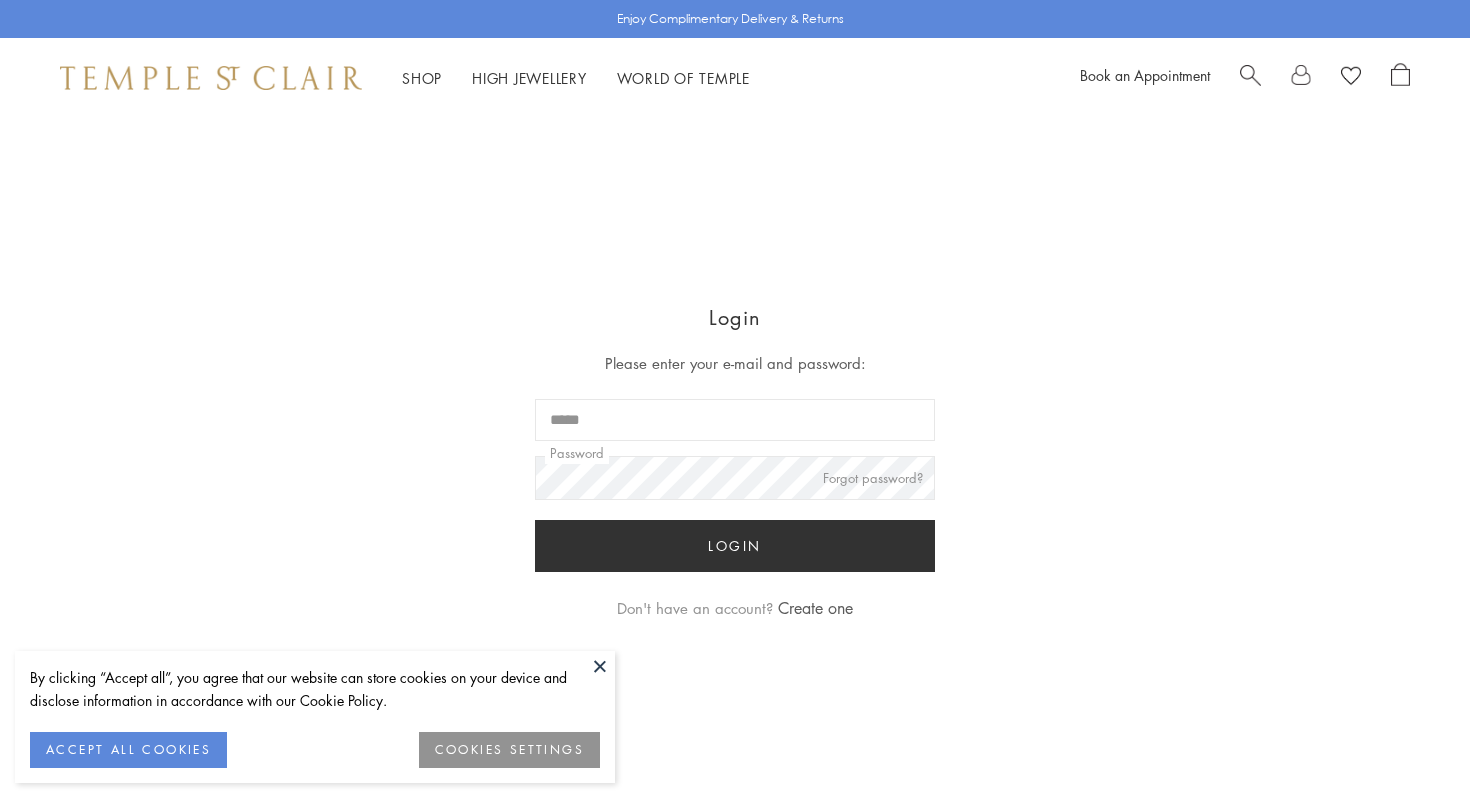 scroll, scrollTop: 0, scrollLeft: 0, axis: both 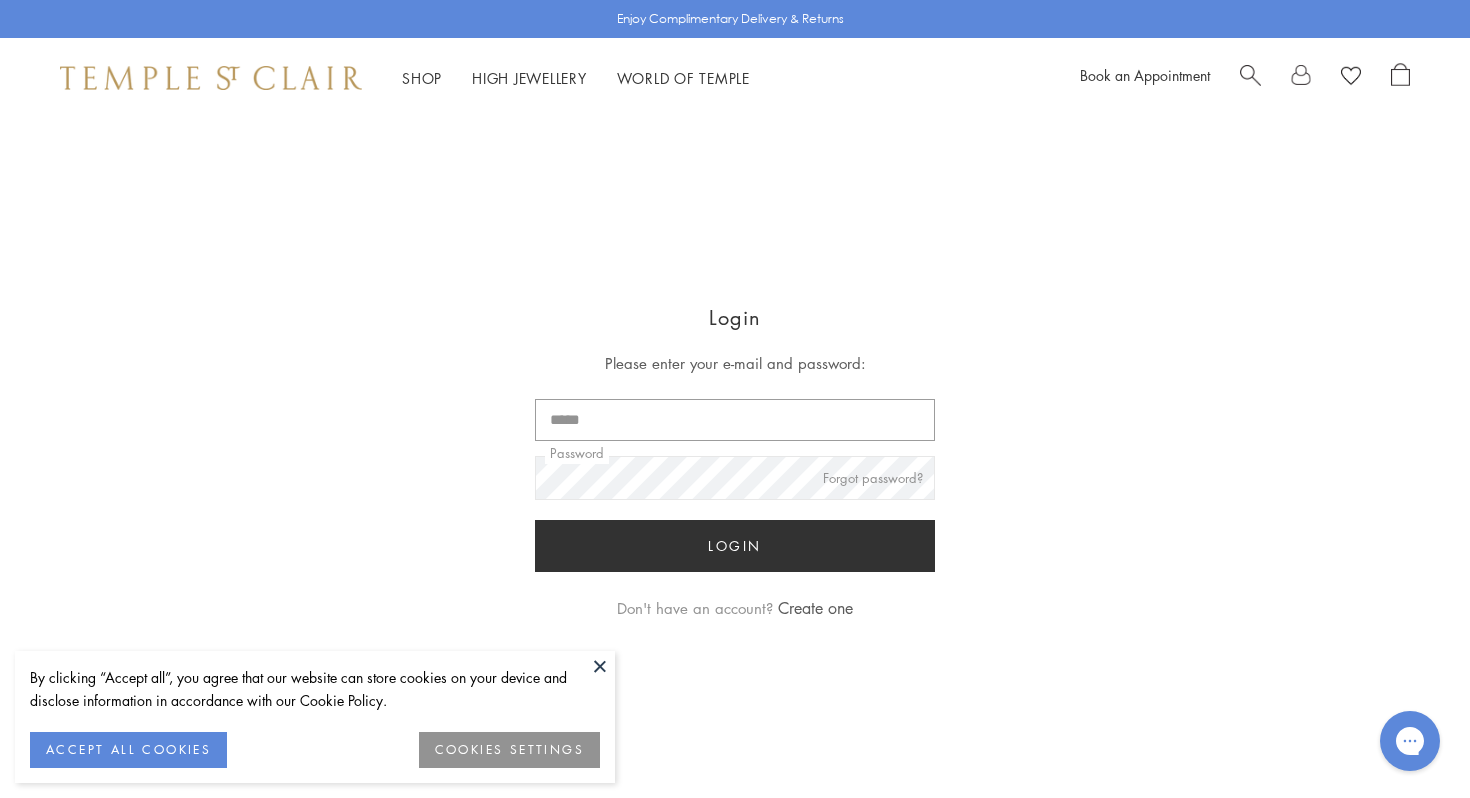 click at bounding box center (735, 420) 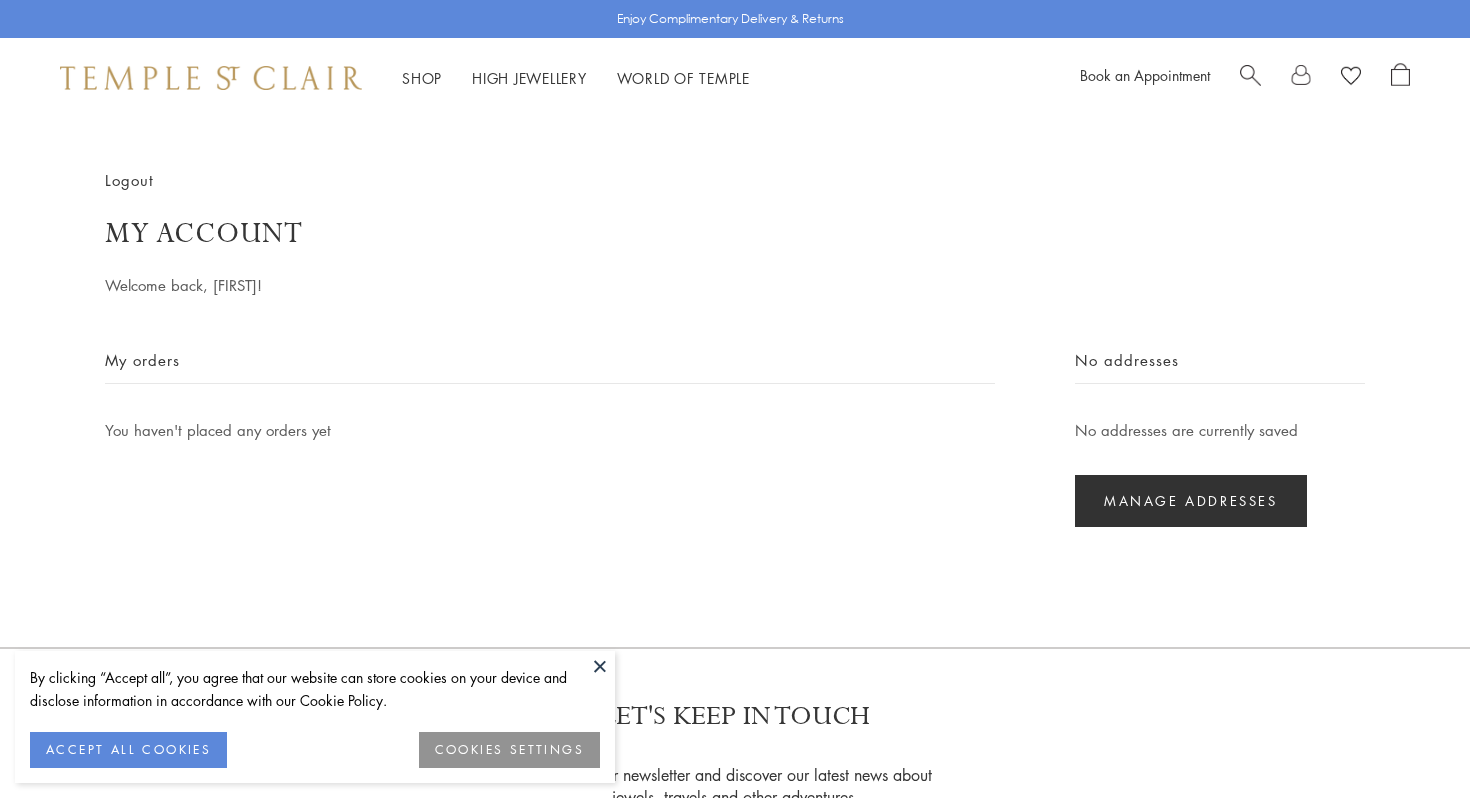 scroll, scrollTop: 0, scrollLeft: 0, axis: both 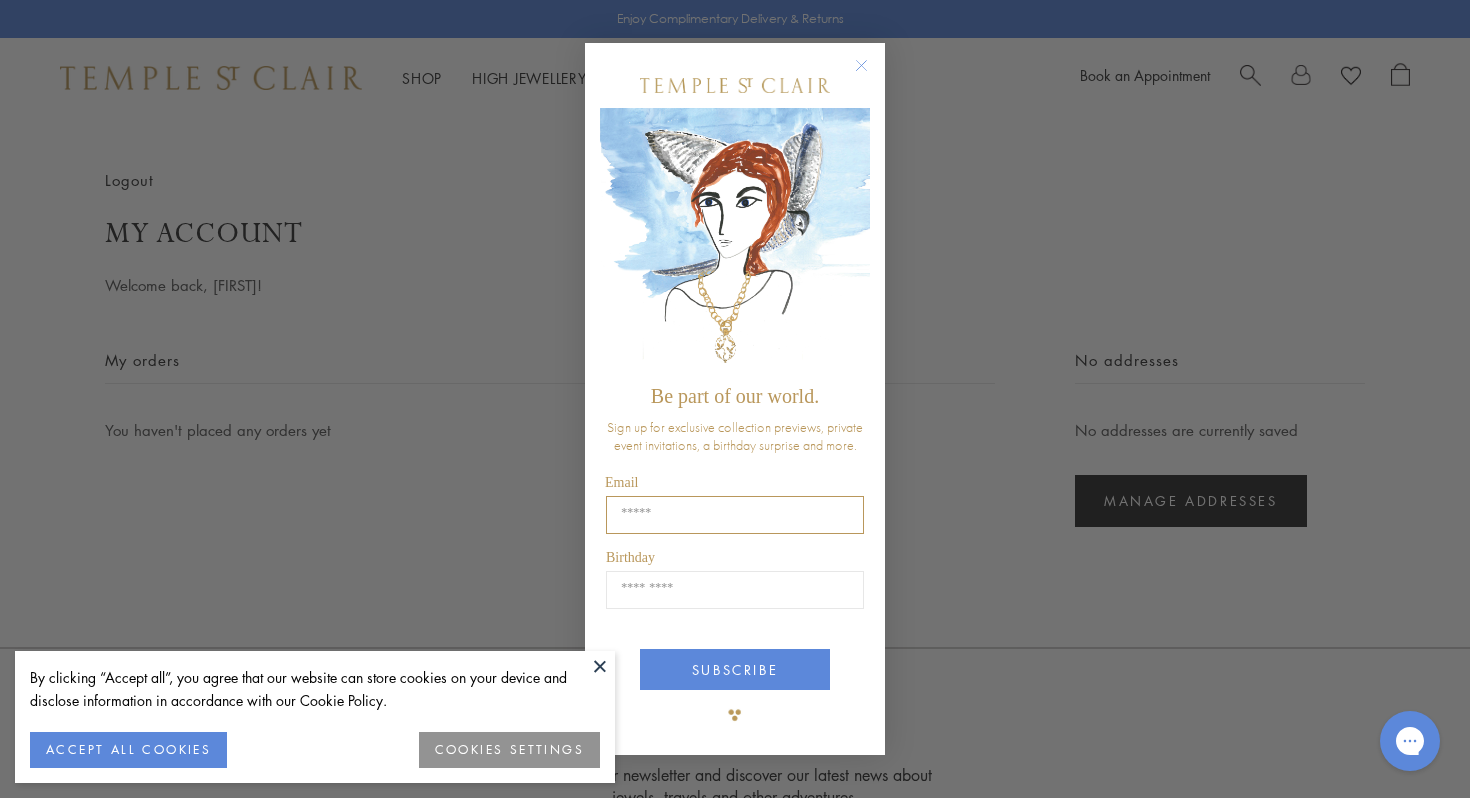 click at bounding box center [735, 515] 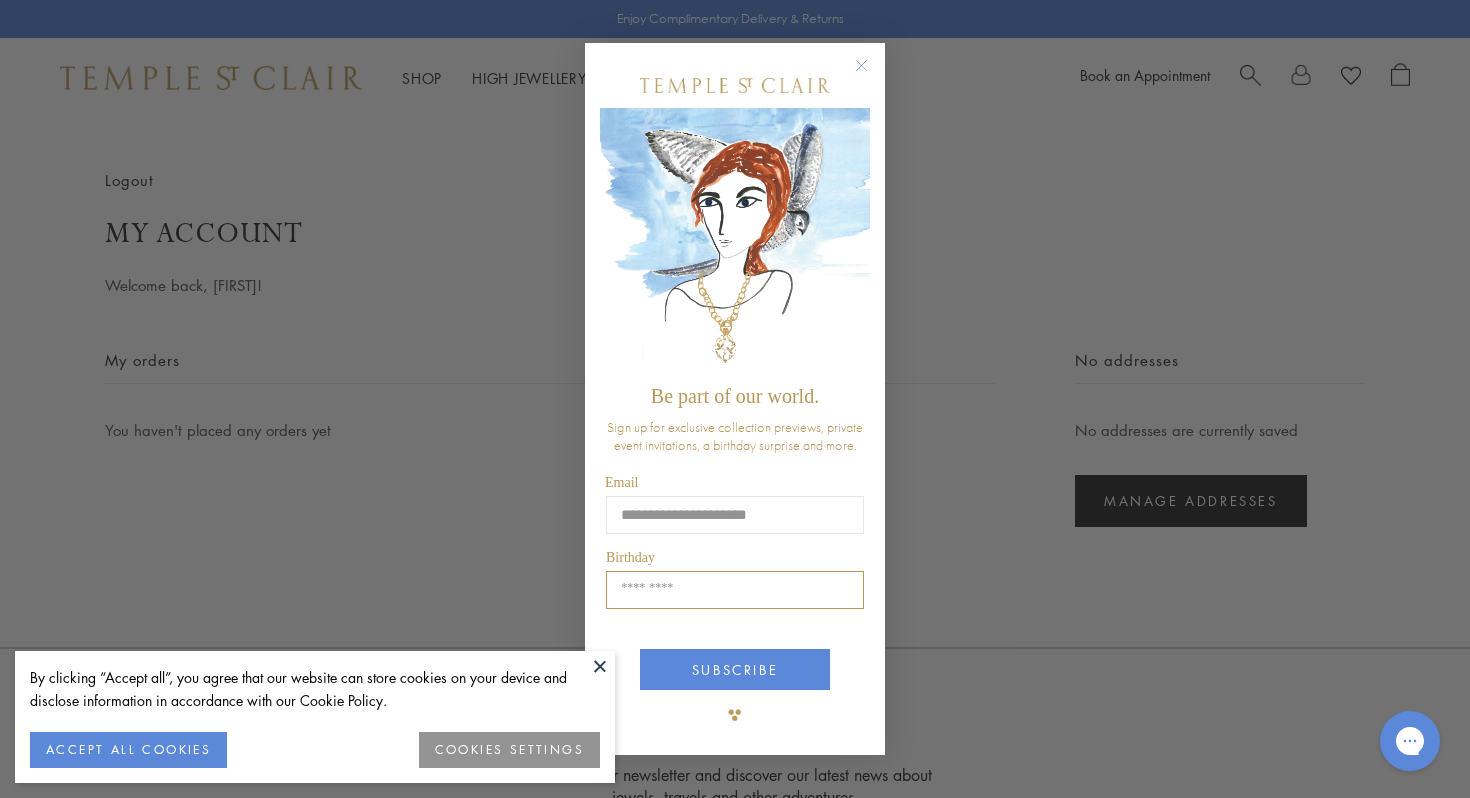 click on "Birthday" at bounding box center (735, 590) 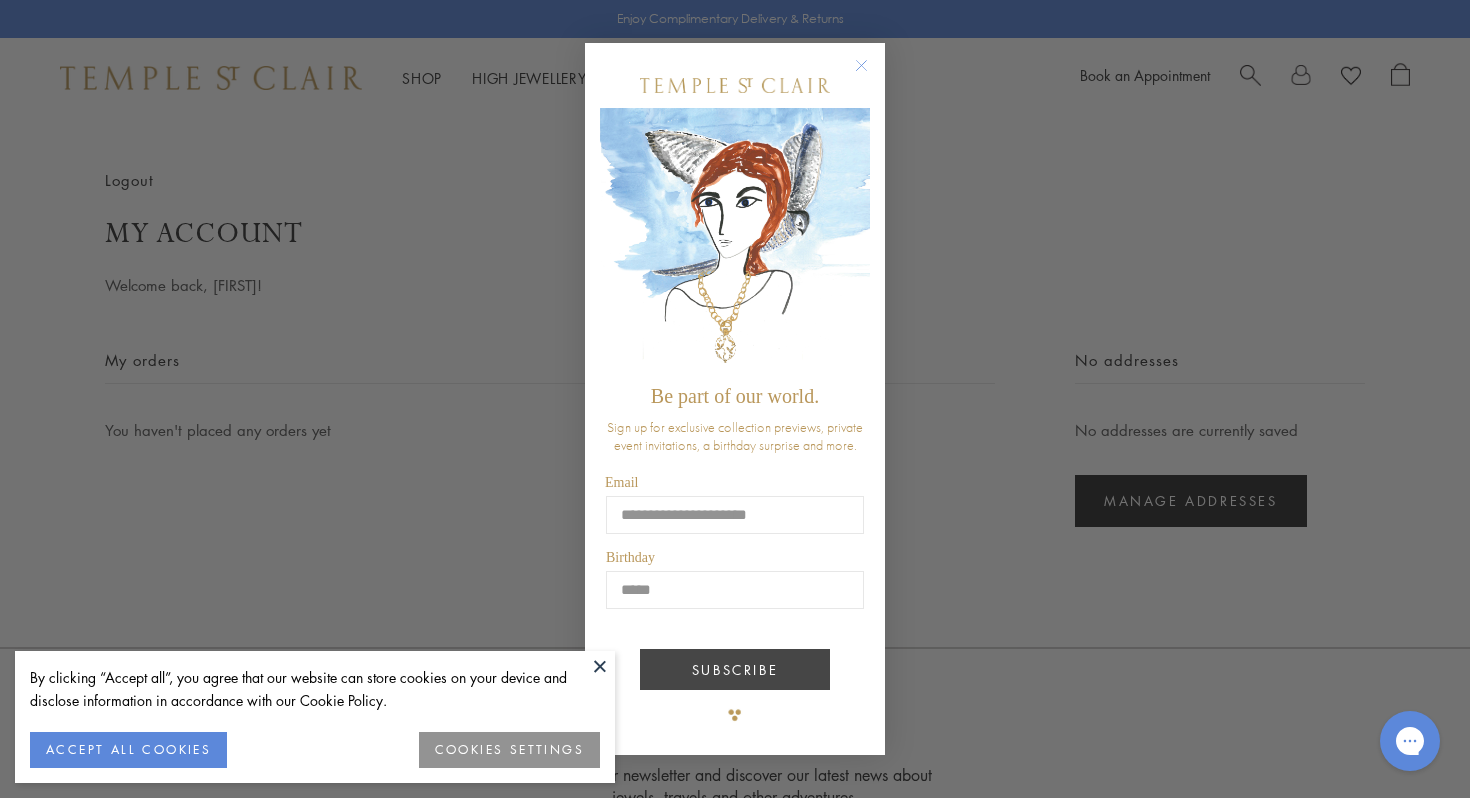type on "*****" 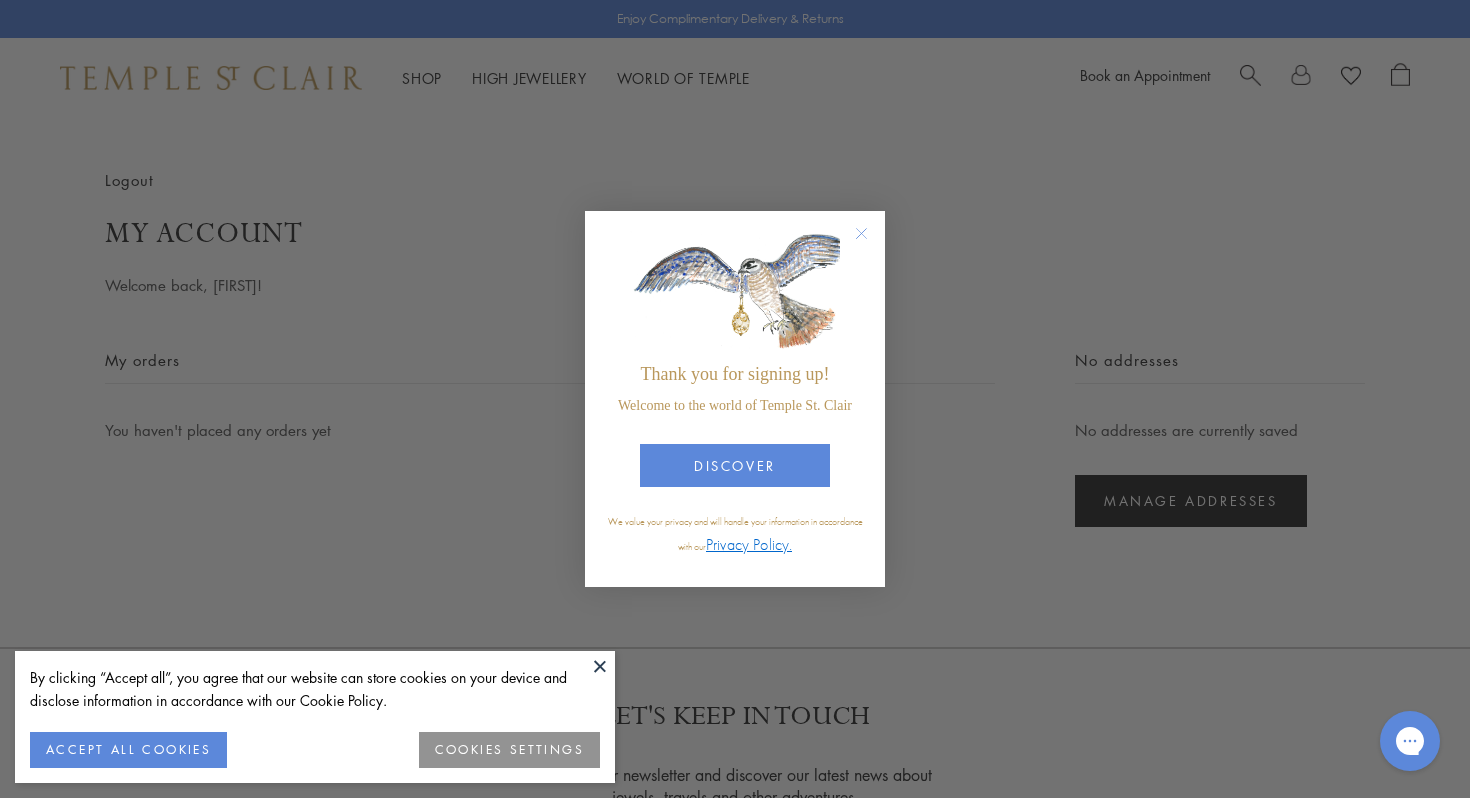 click on "ACCEPT ALL COOKIES" at bounding box center (128, 750) 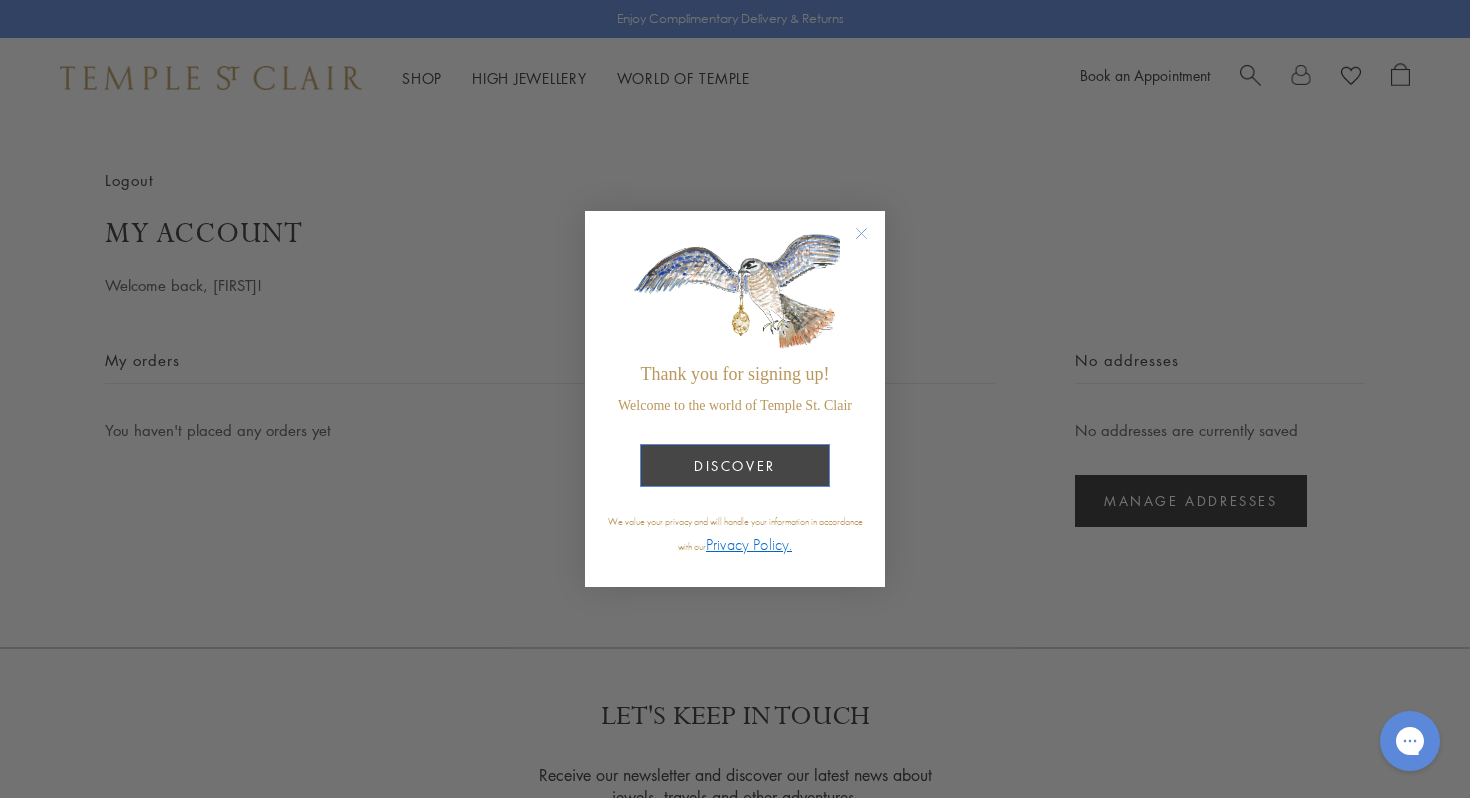 click on "DISCOVER" at bounding box center [735, 465] 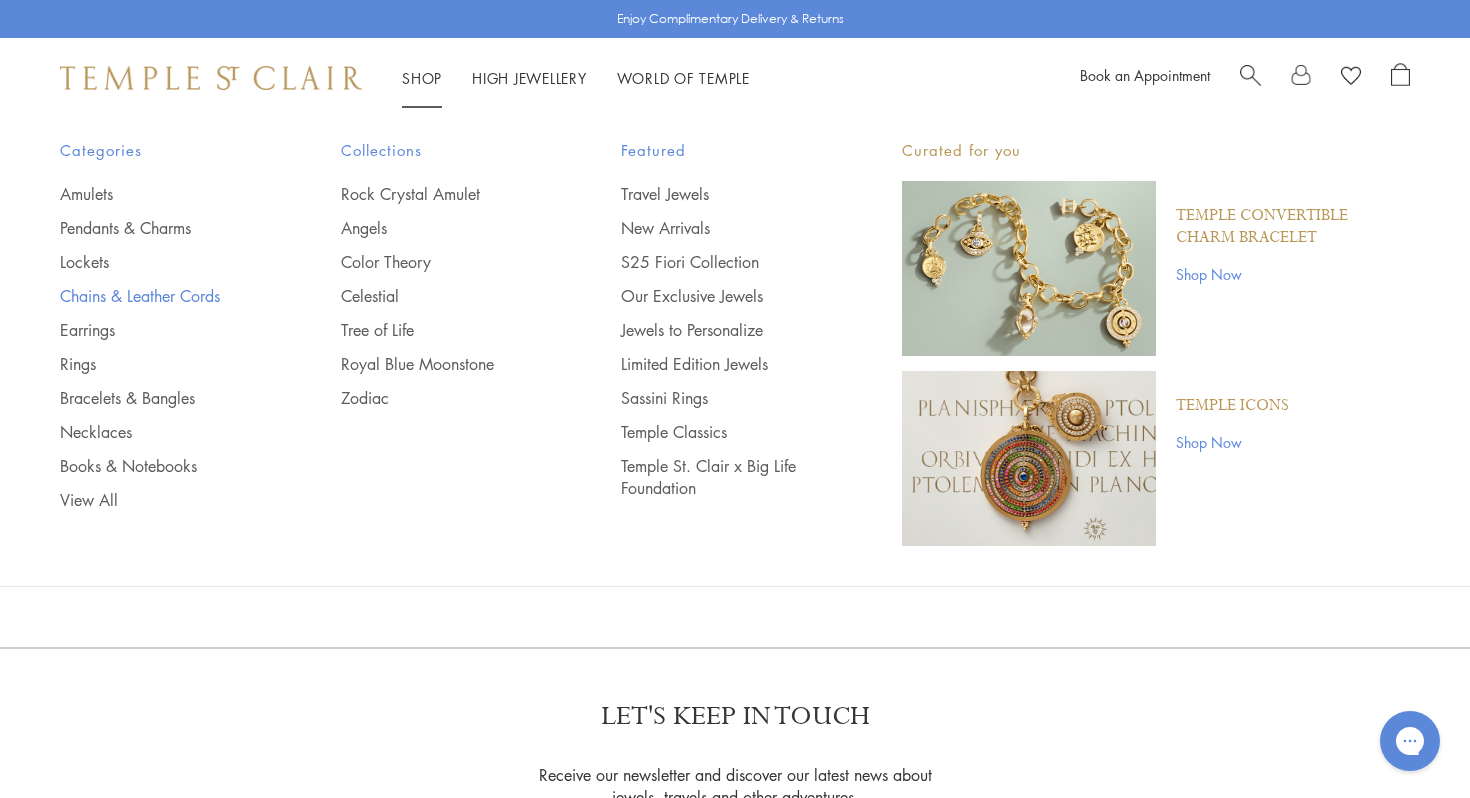 click on "Chains & Leather Cords" at bounding box center [160, 296] 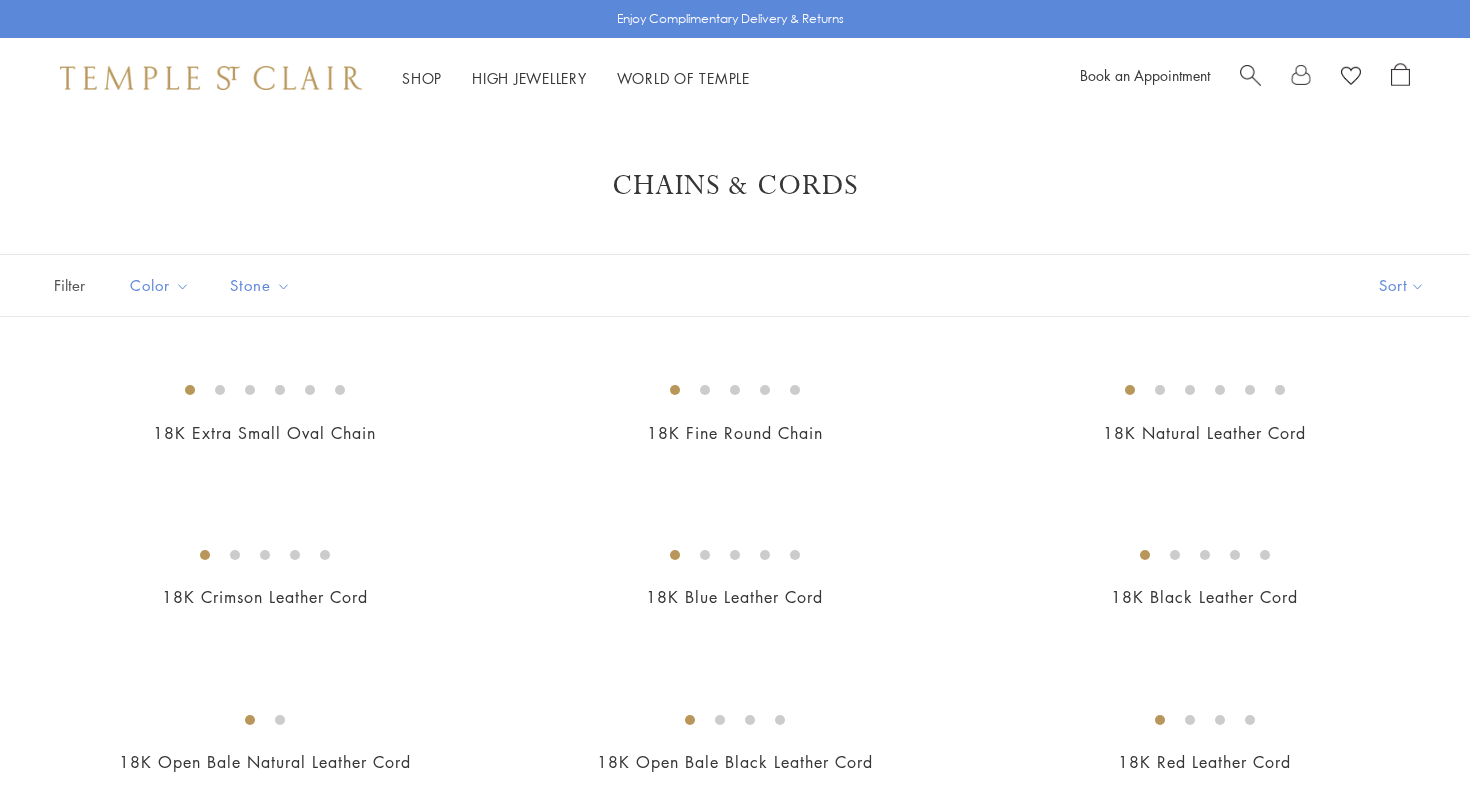 scroll, scrollTop: 0, scrollLeft: 0, axis: both 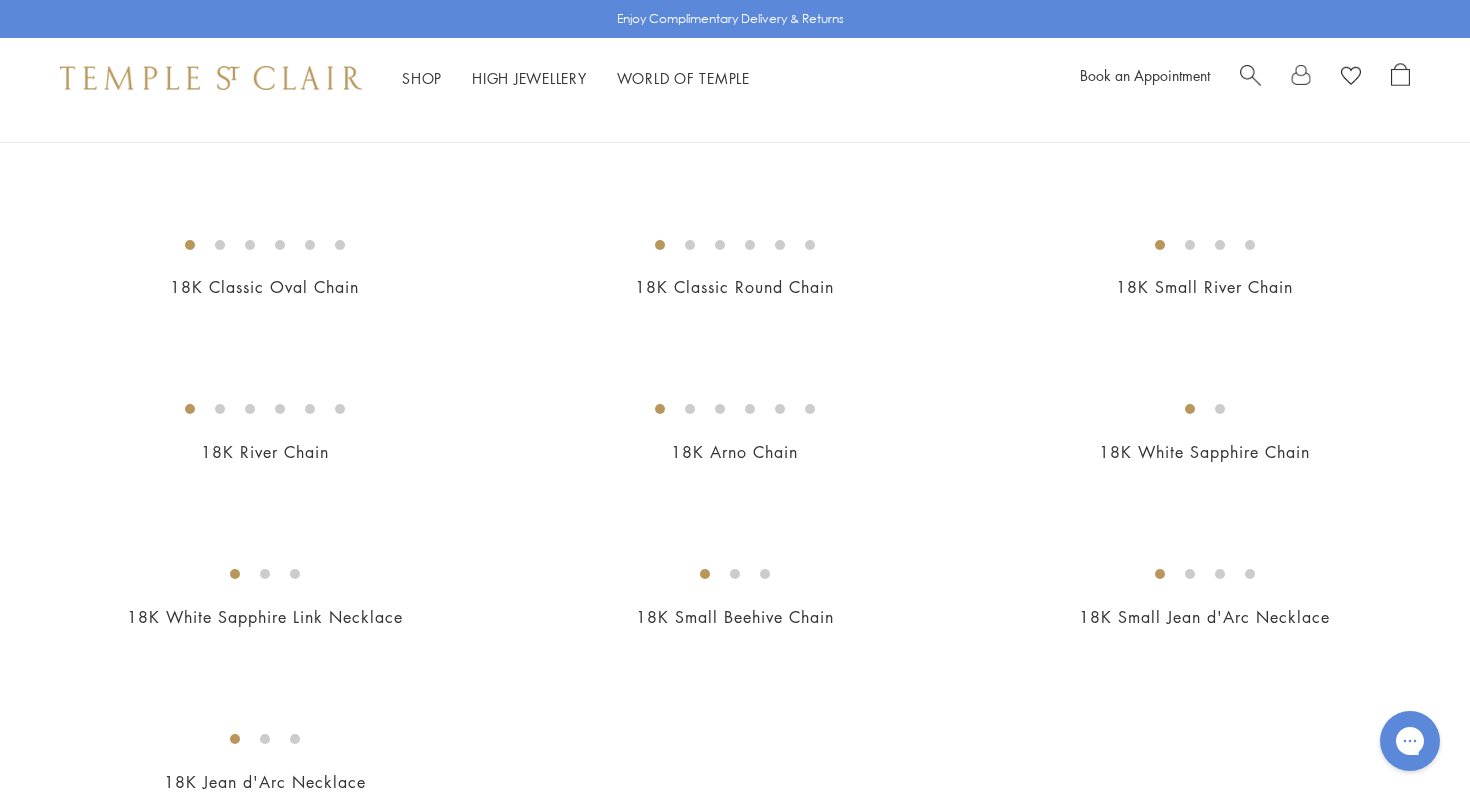 click at bounding box center [0, 0] 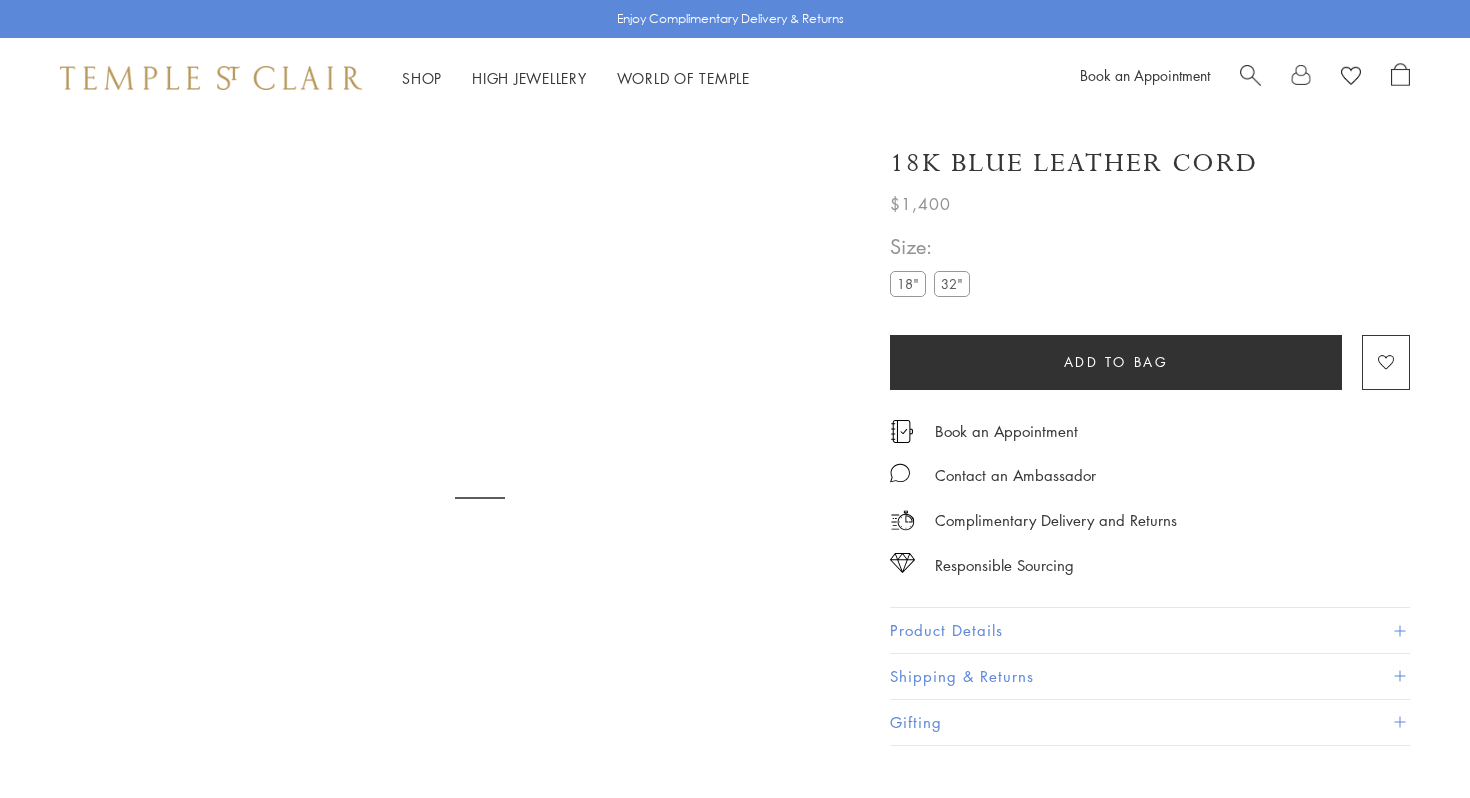 scroll, scrollTop: 0, scrollLeft: 0, axis: both 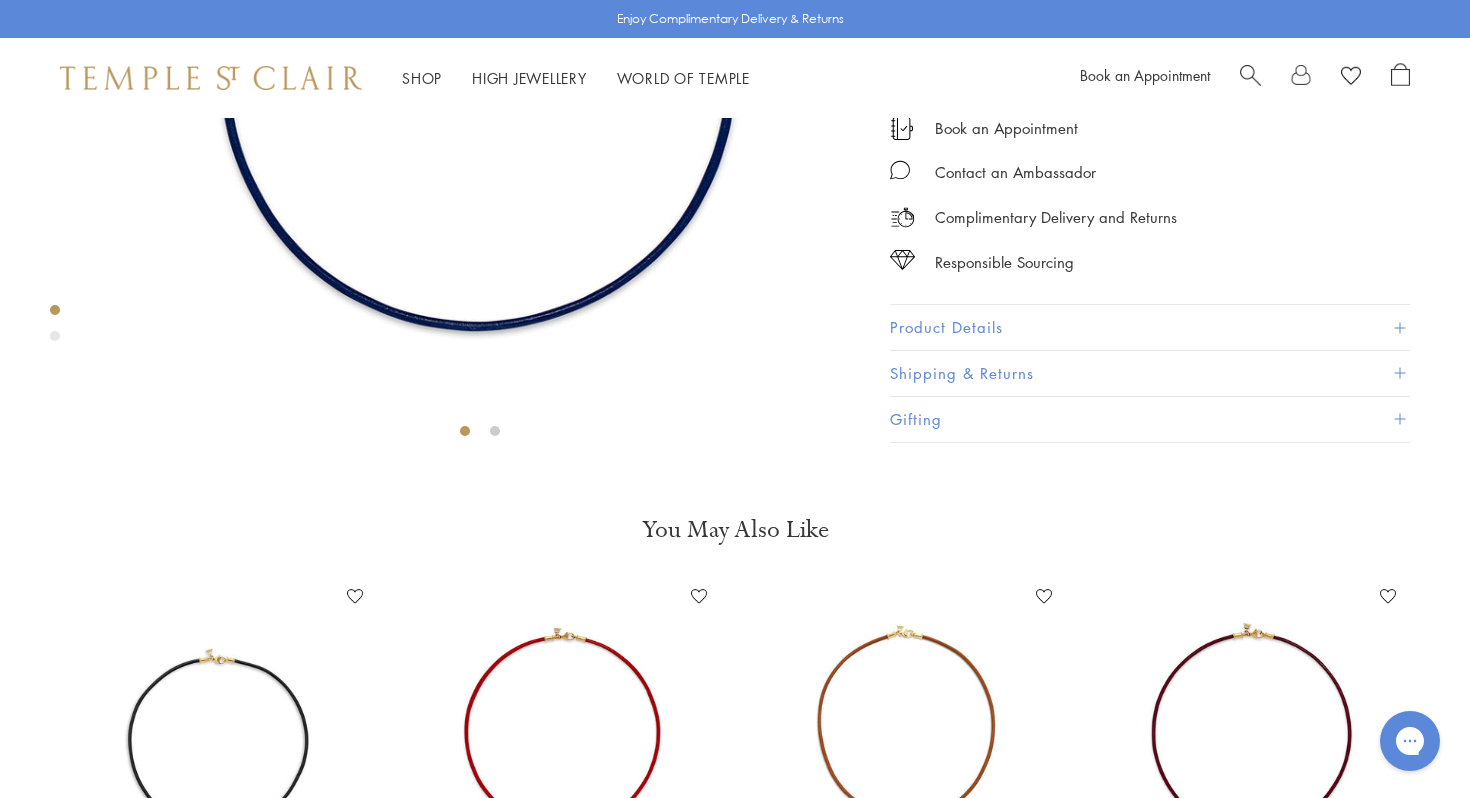 click on "32"" at bounding box center [952, -19] 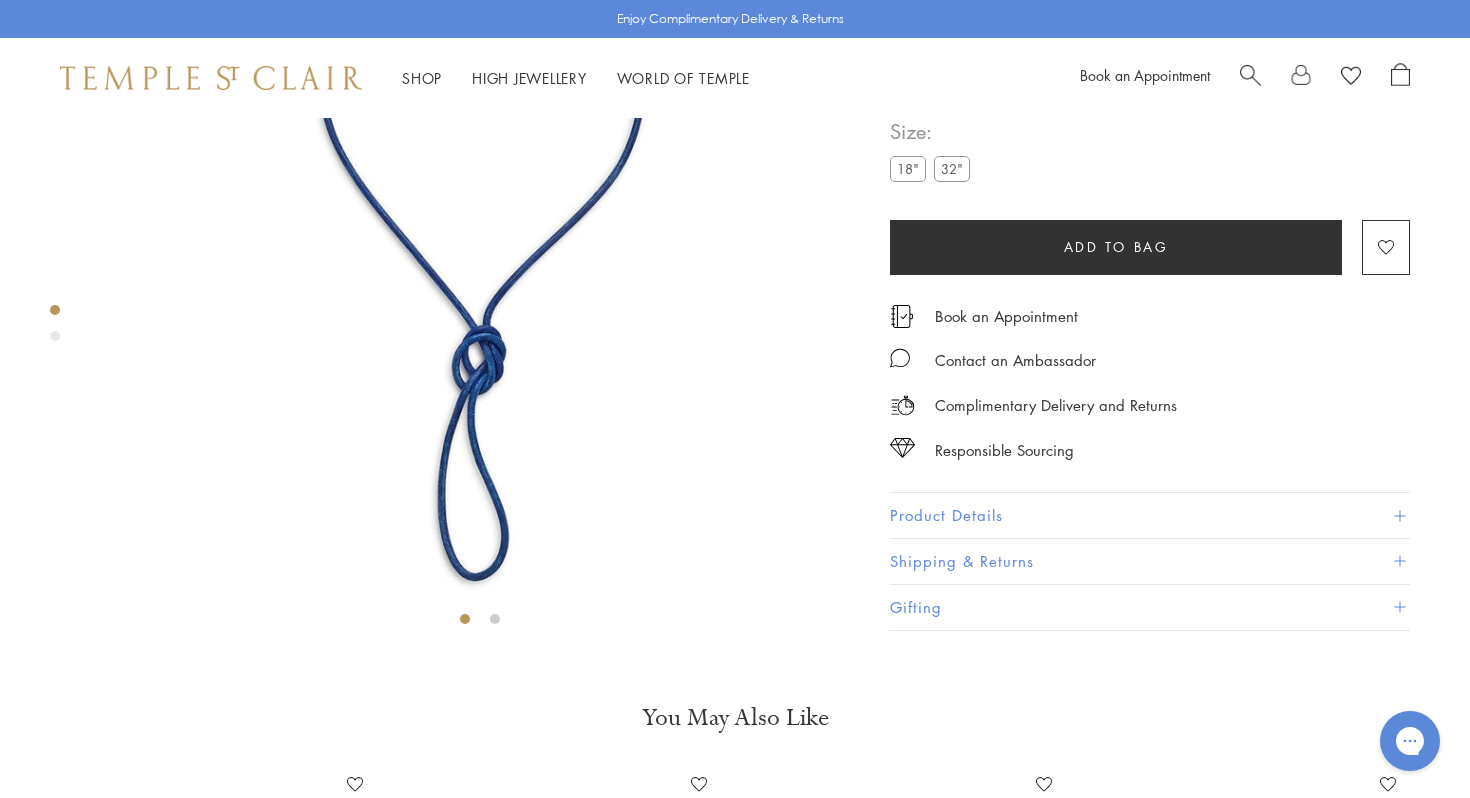scroll, scrollTop: 118, scrollLeft: 0, axis: vertical 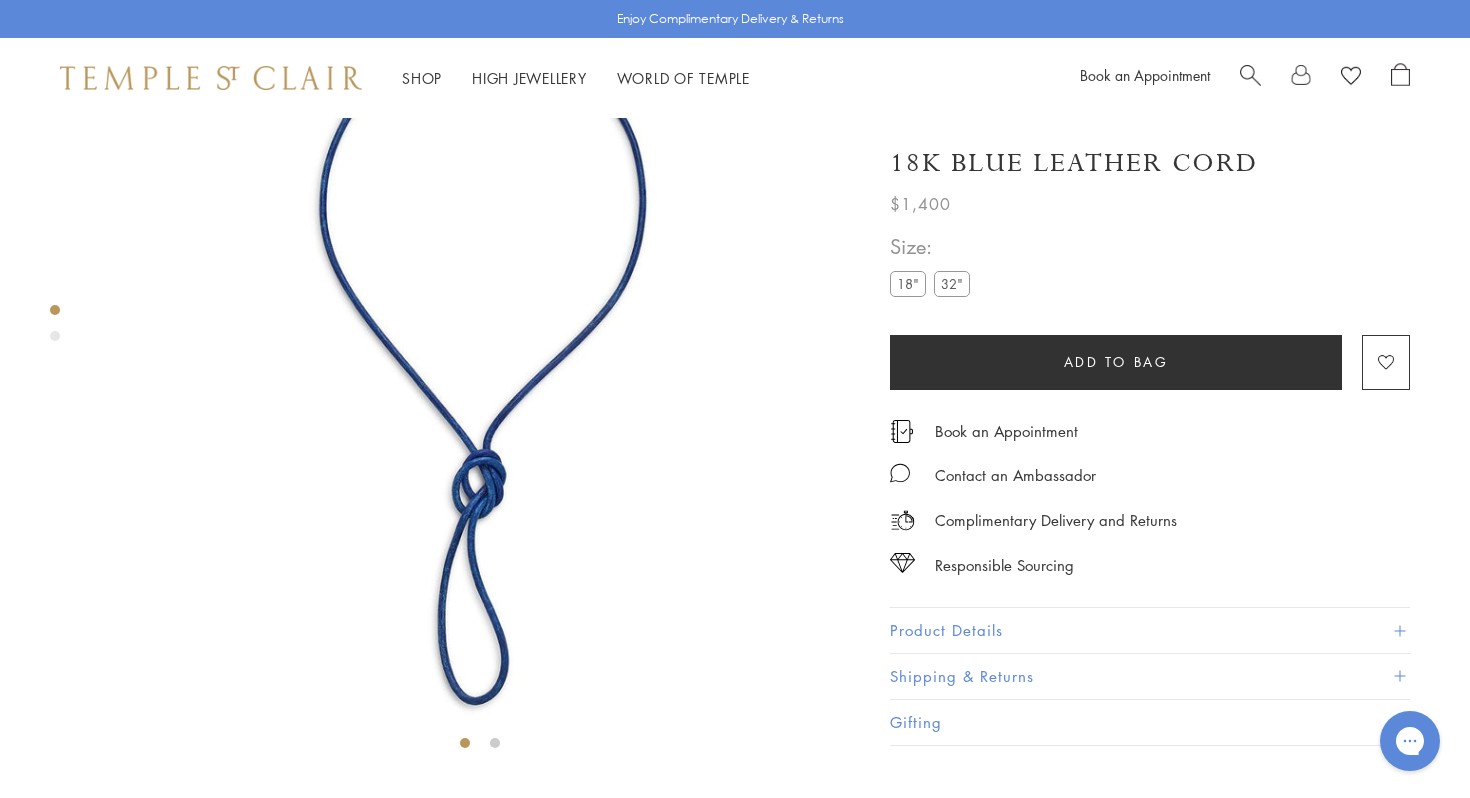 click on "Add to bag" at bounding box center (1116, 362) 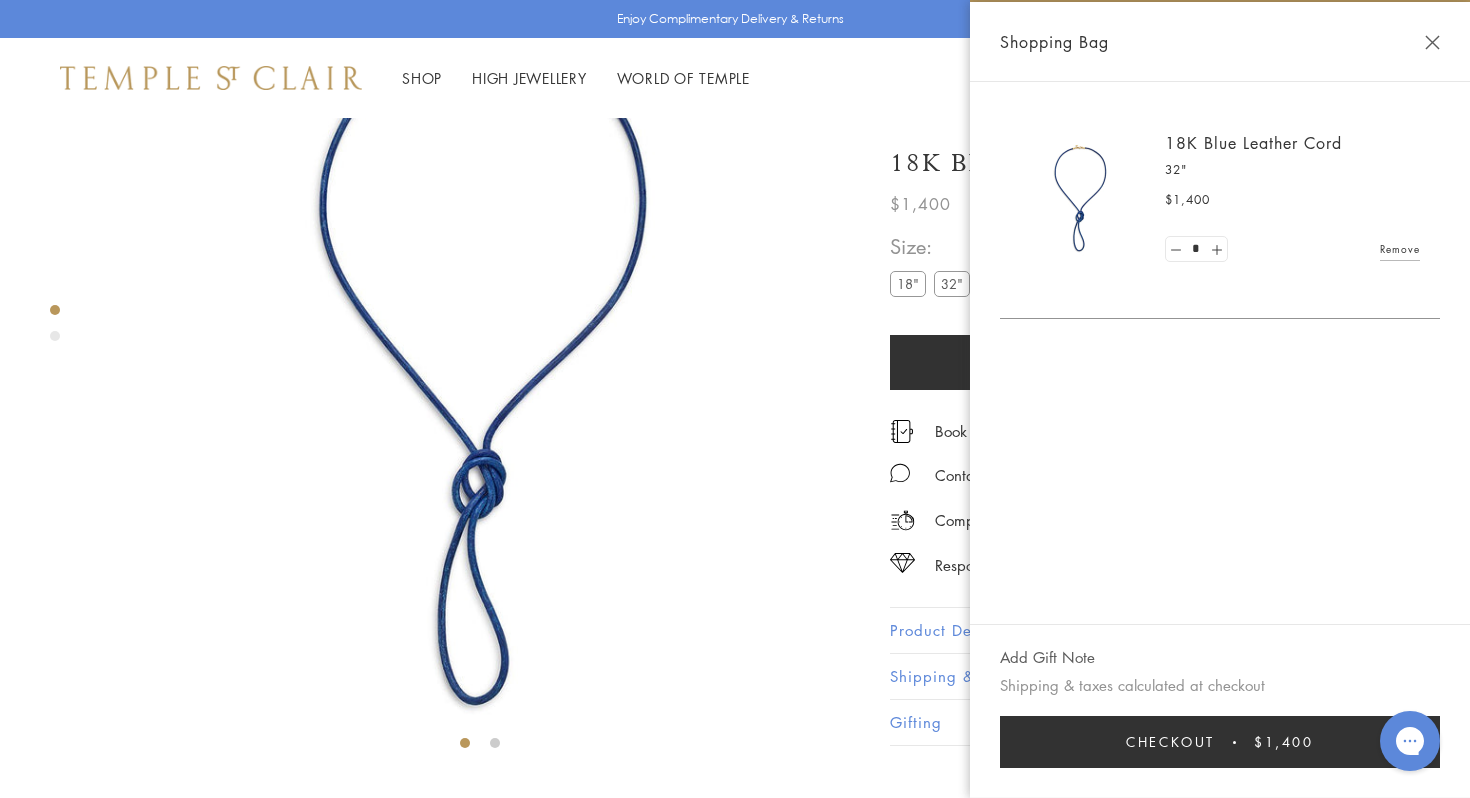 click at bounding box center (480, 380) 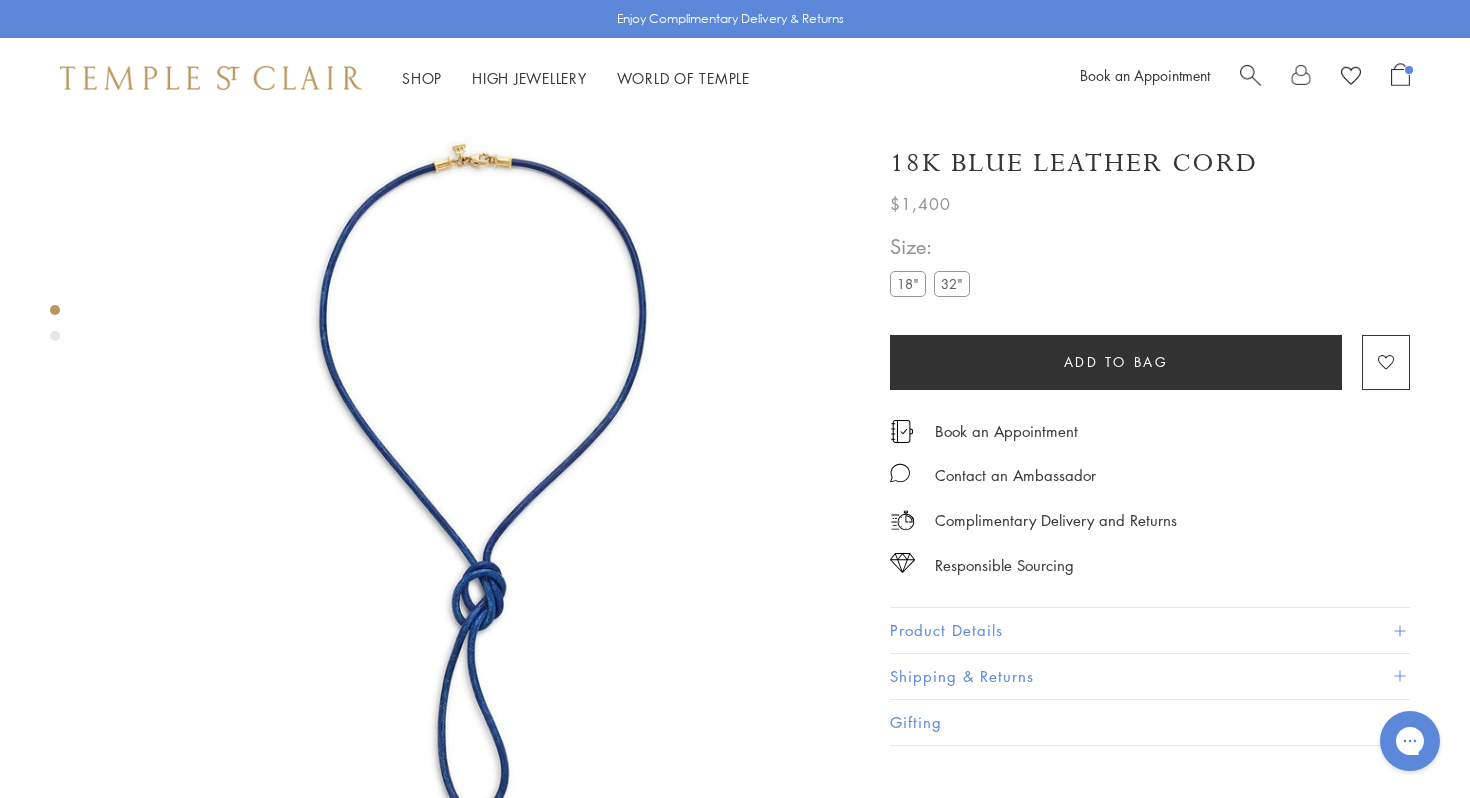 scroll, scrollTop: 10, scrollLeft: 0, axis: vertical 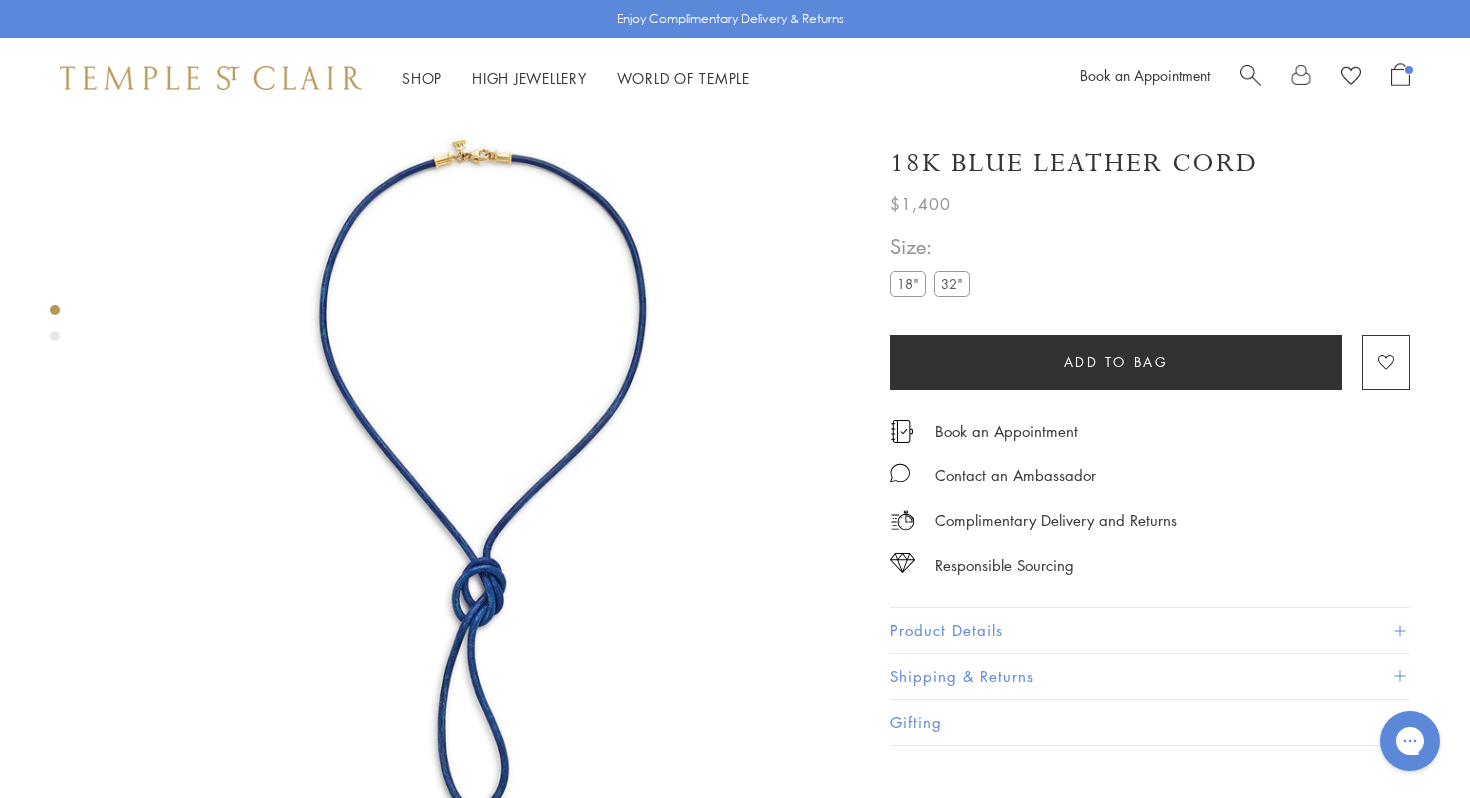 click on "Add to bag" at bounding box center (1116, 362) 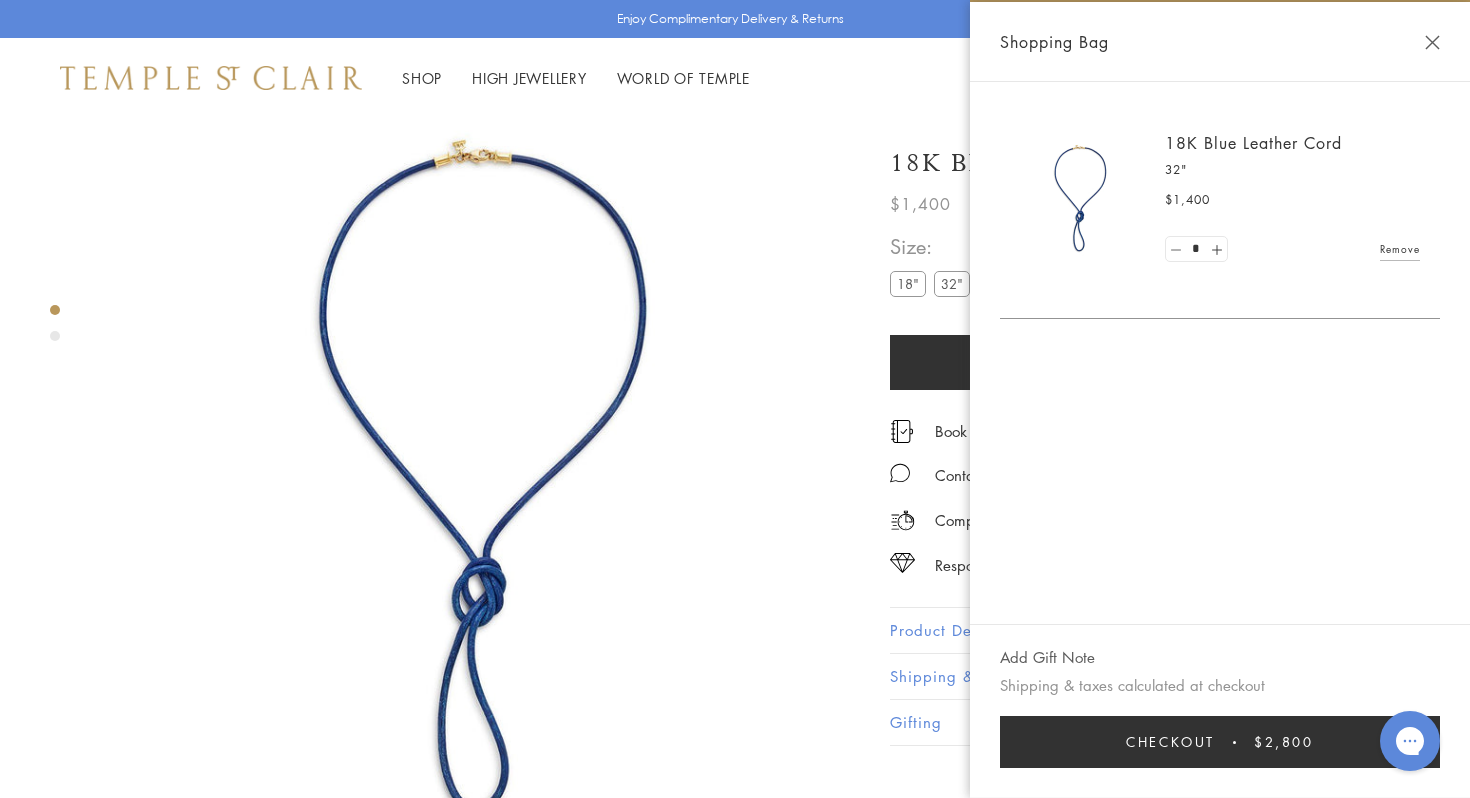 click at bounding box center (1176, 249) 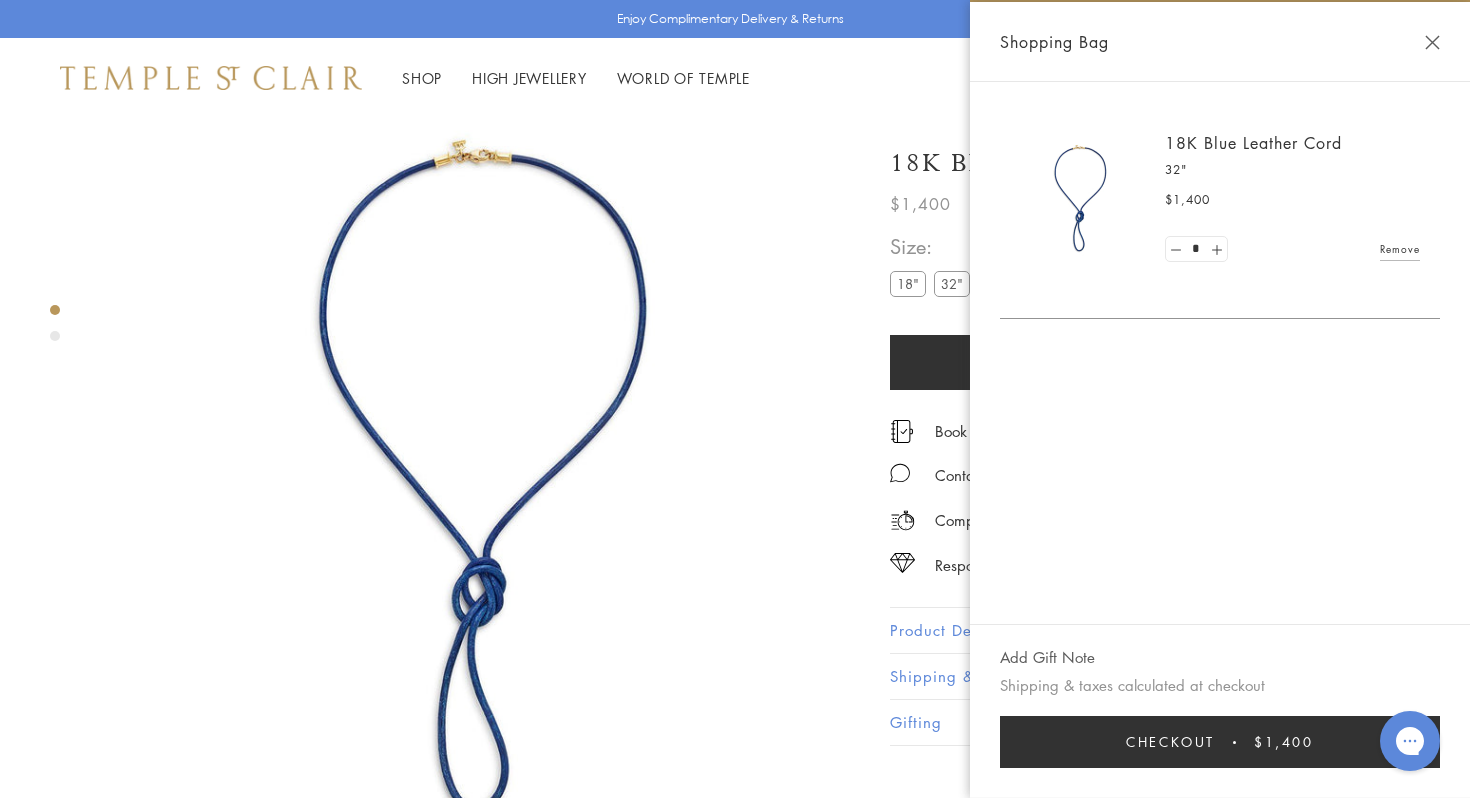 click on "Checkout" at bounding box center (1170, 742) 